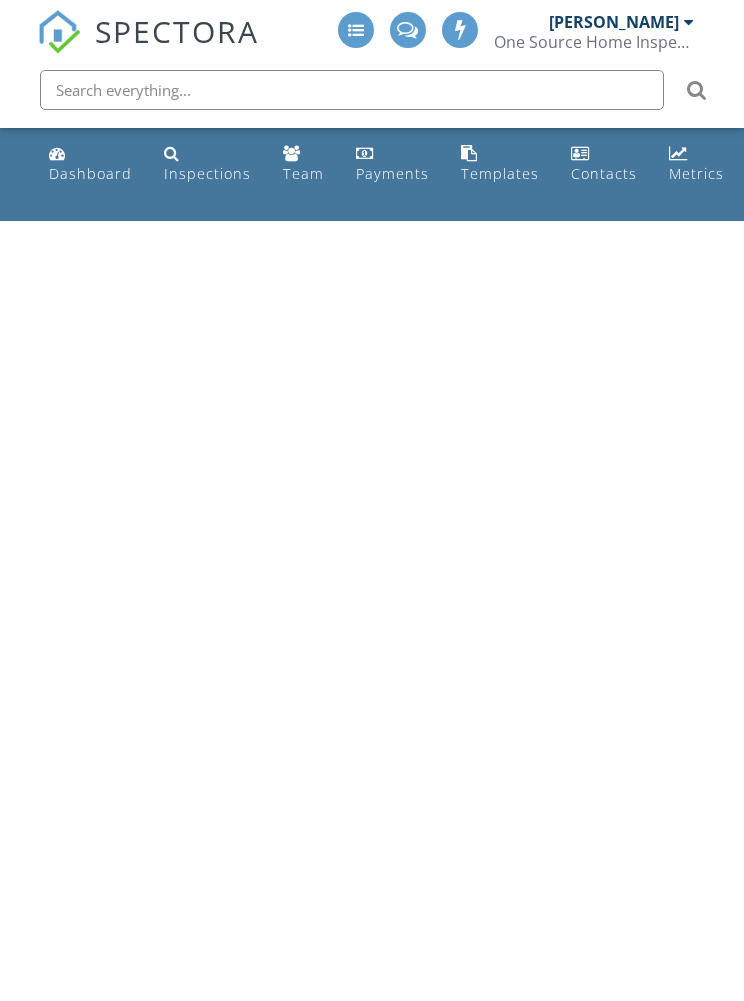 scroll, scrollTop: 0, scrollLeft: 0, axis: both 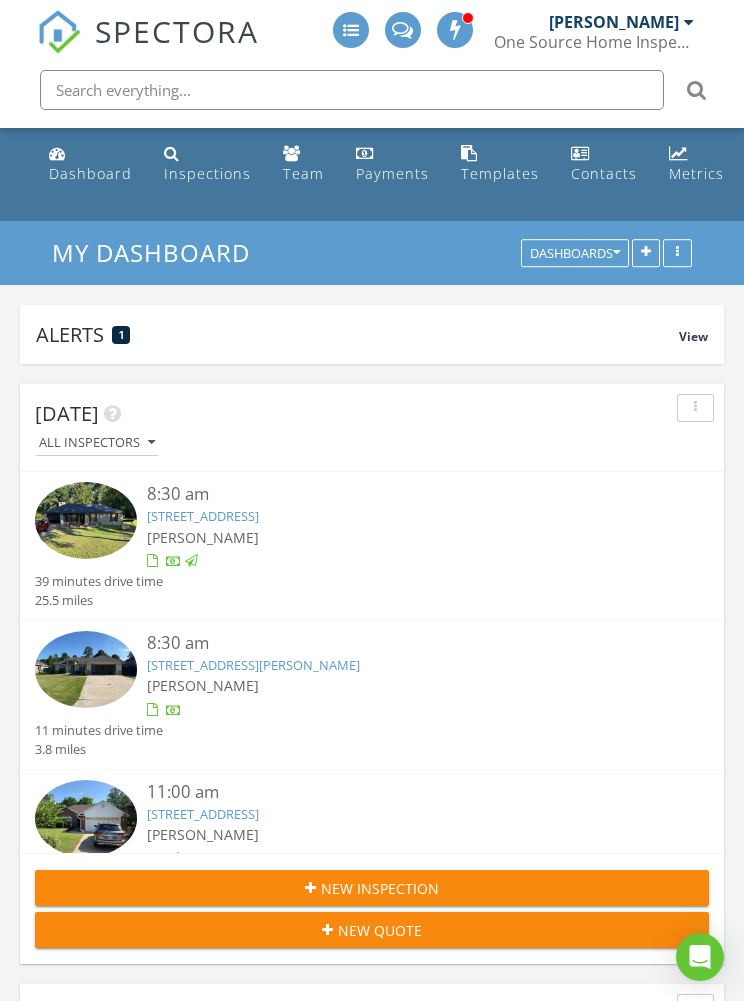 click on "8114 Silver Maple Dr, Milton, FL 32583" at bounding box center (253, 665) 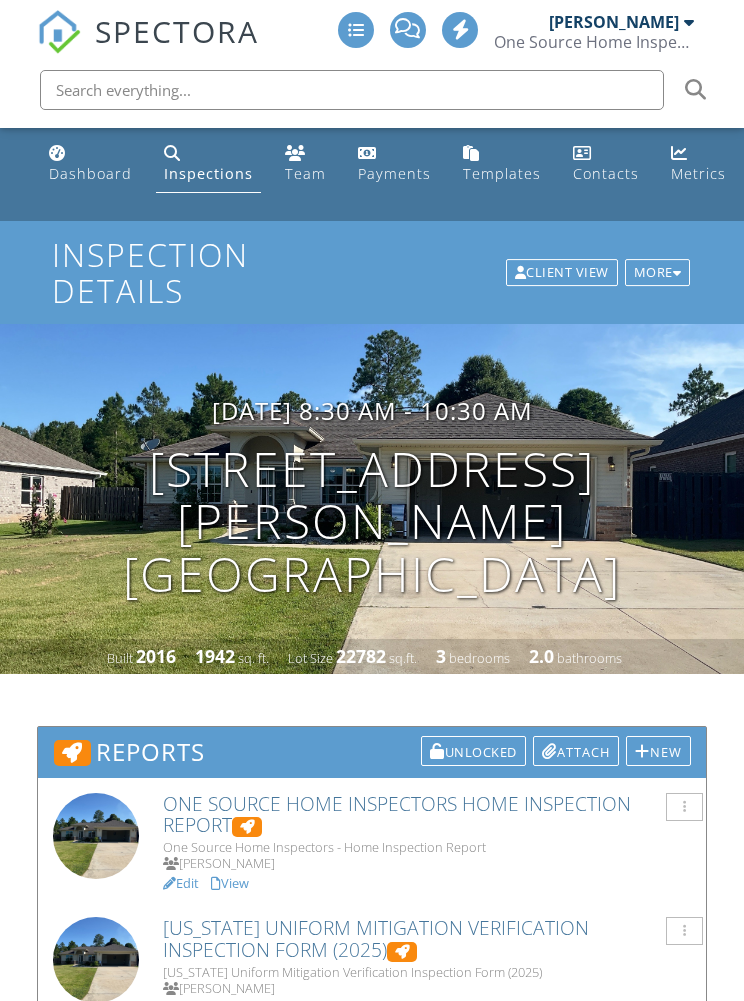 scroll, scrollTop: 0, scrollLeft: 0, axis: both 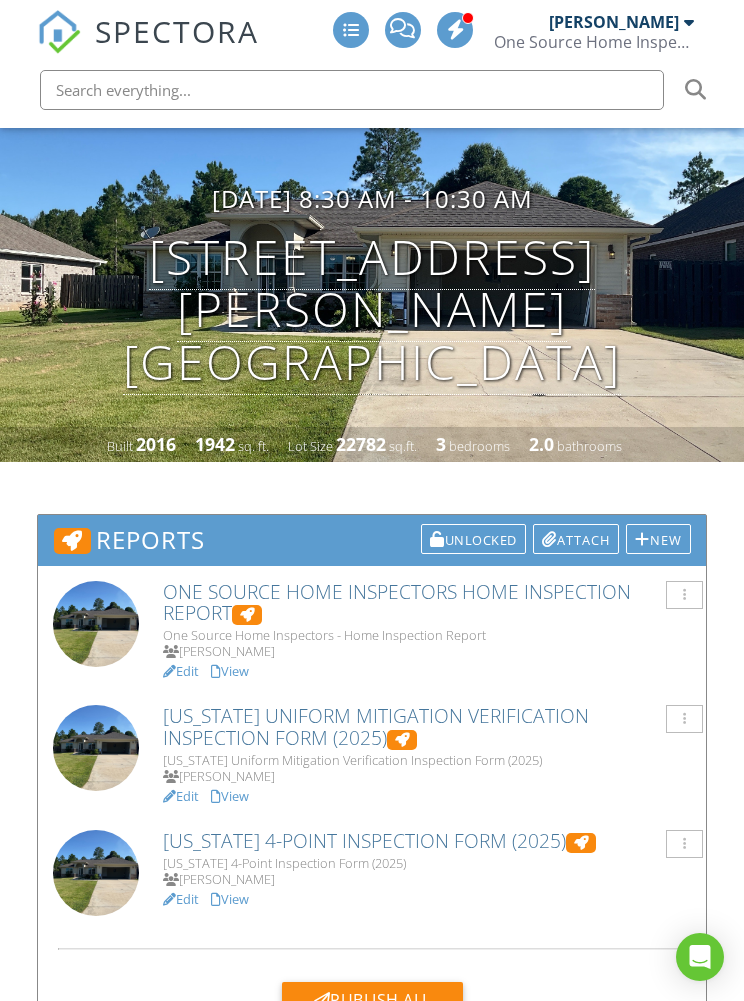 click on "View" at bounding box center (230, 796) 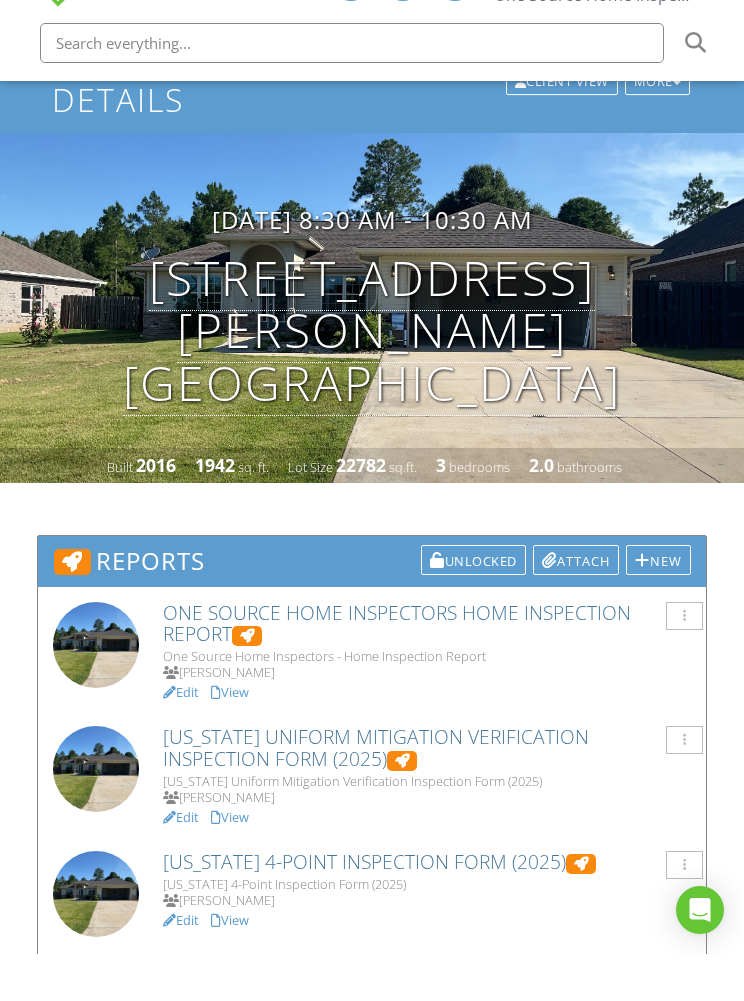 scroll, scrollTop: 173, scrollLeft: 0, axis: vertical 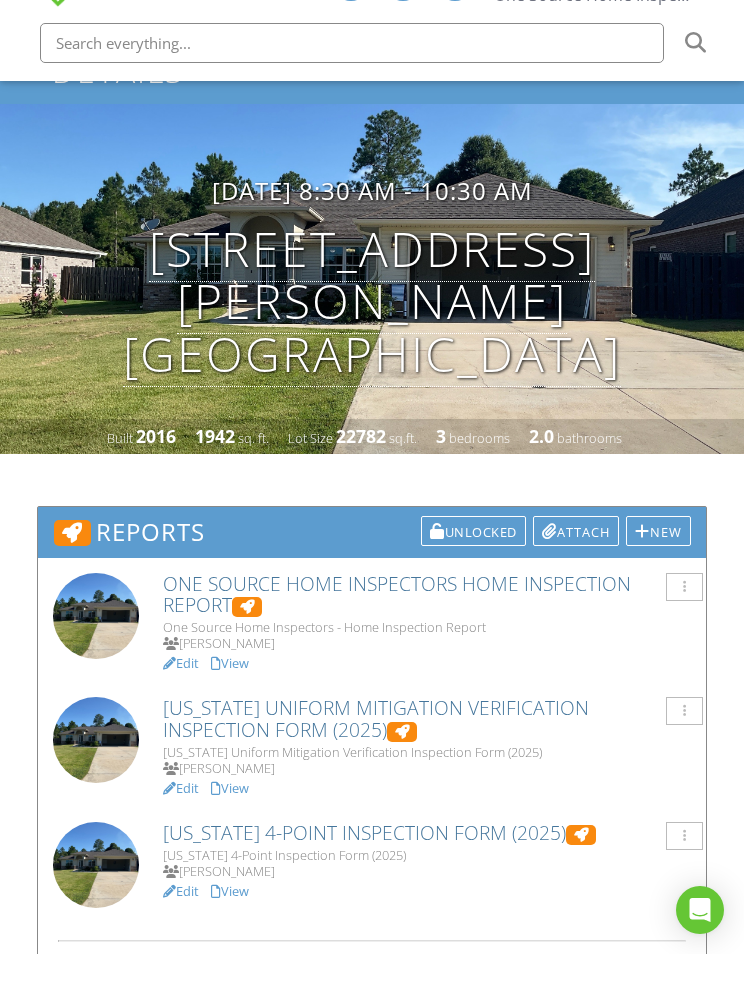 click at bounding box center (216, 939) 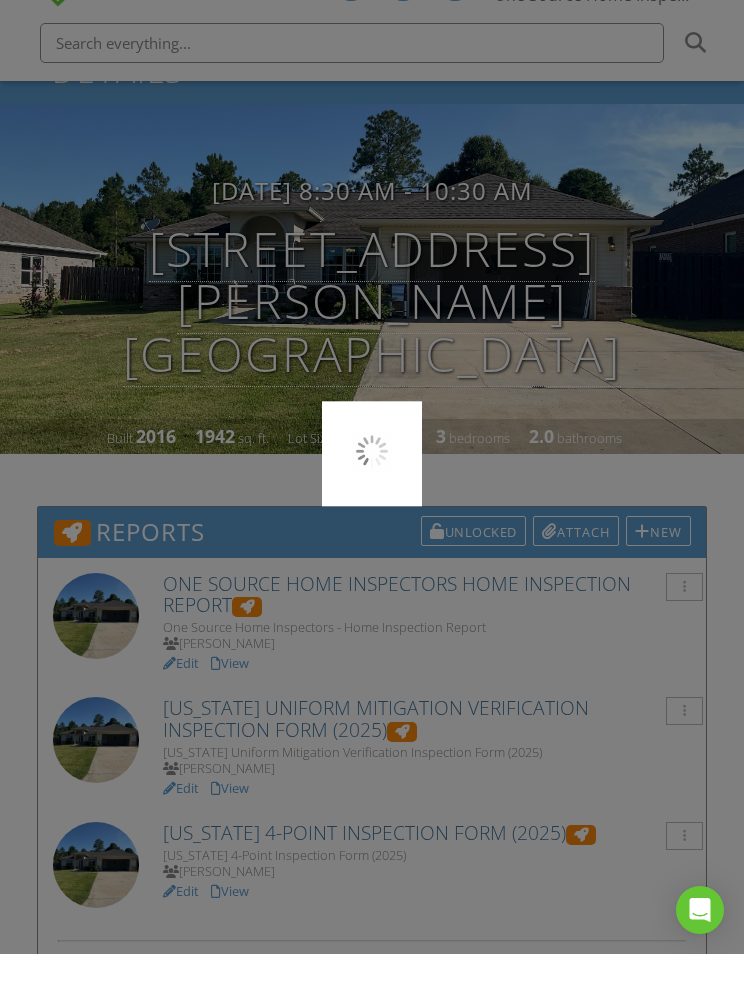 scroll, scrollTop: 85, scrollLeft: 0, axis: vertical 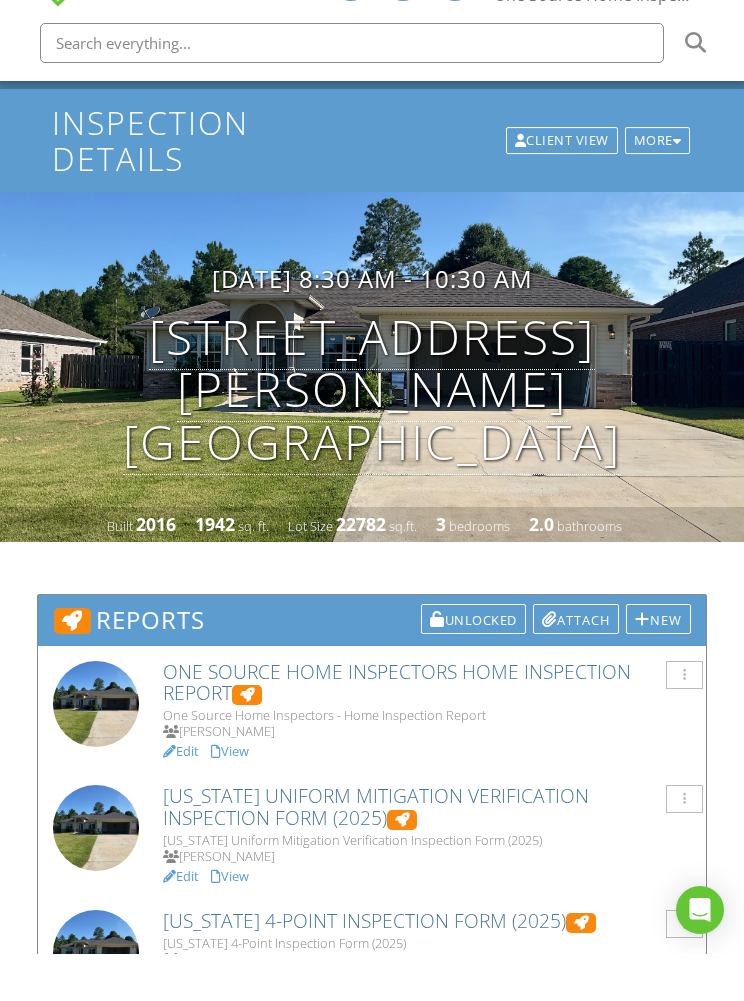 click on "View" at bounding box center (230, 798) 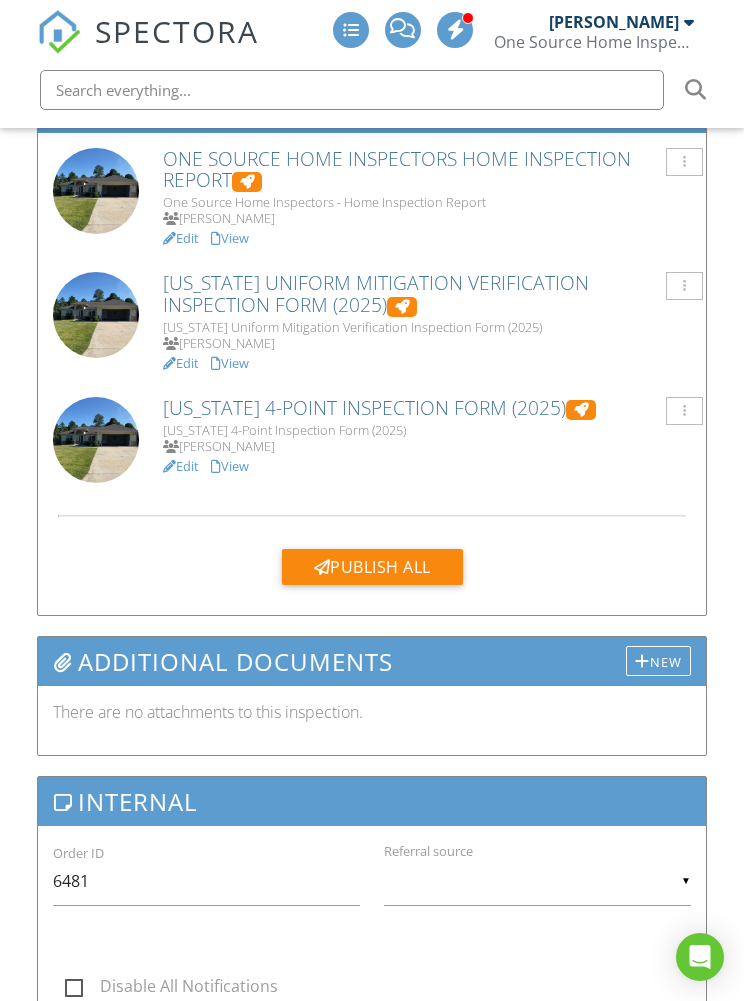 scroll, scrollTop: 601, scrollLeft: 0, axis: vertical 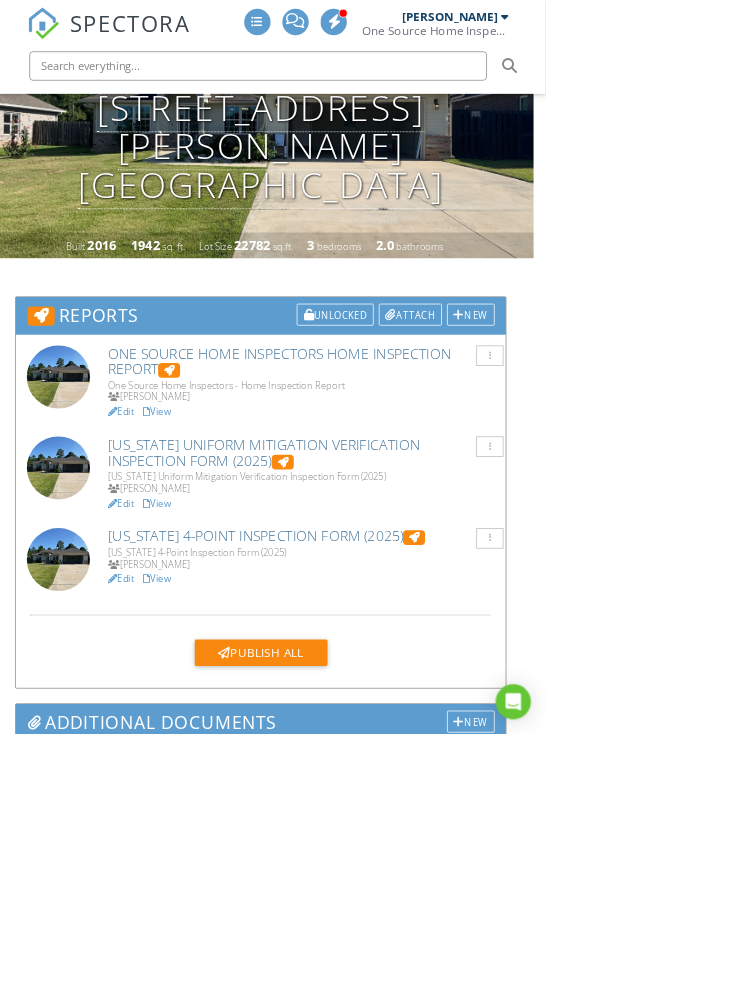 click on "Publish All" at bounding box center (356, 890) 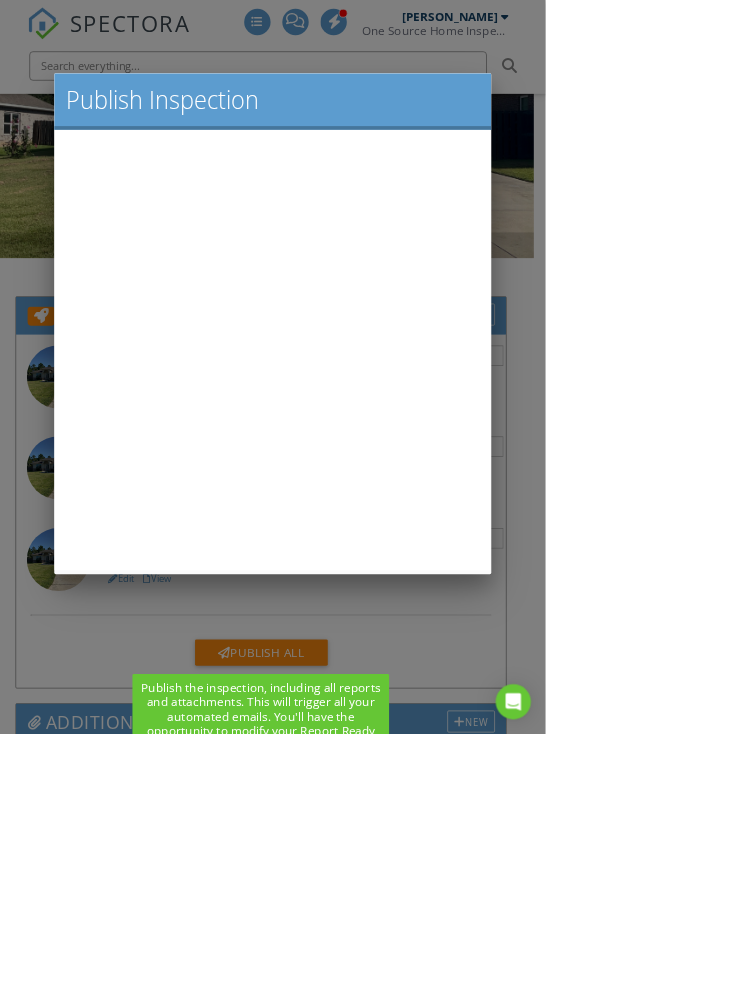 scroll, scrollTop: 0, scrollLeft: 0, axis: both 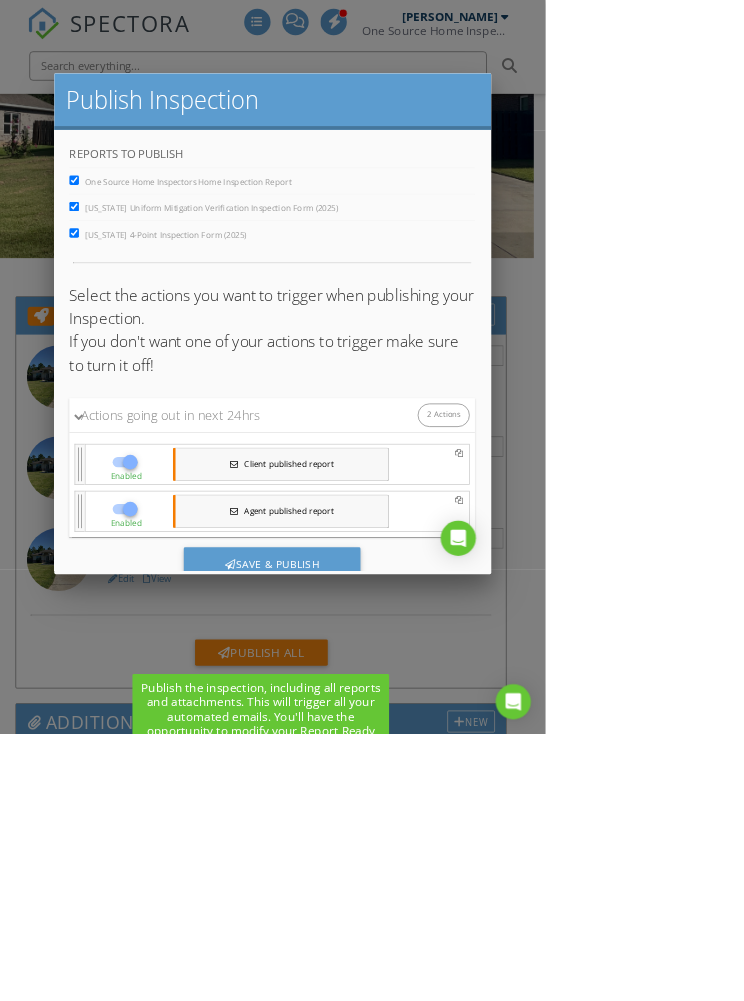 click on "Save & Publish" at bounding box center [351, 725] 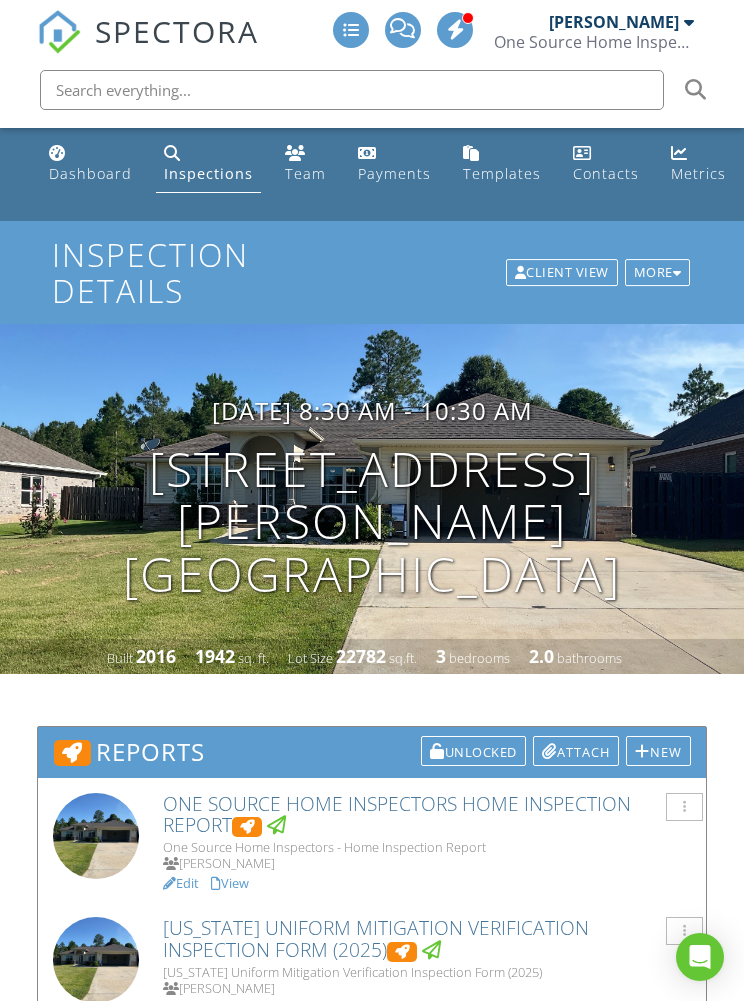 scroll, scrollTop: 0, scrollLeft: 0, axis: both 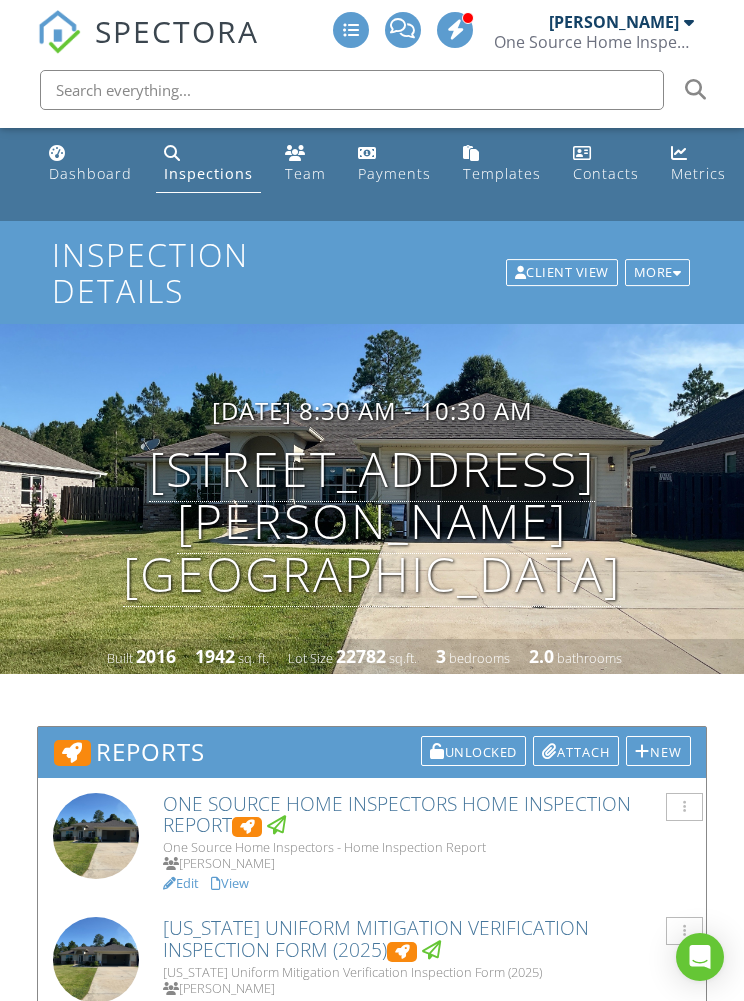 click on "Dashboard" at bounding box center (90, 173) 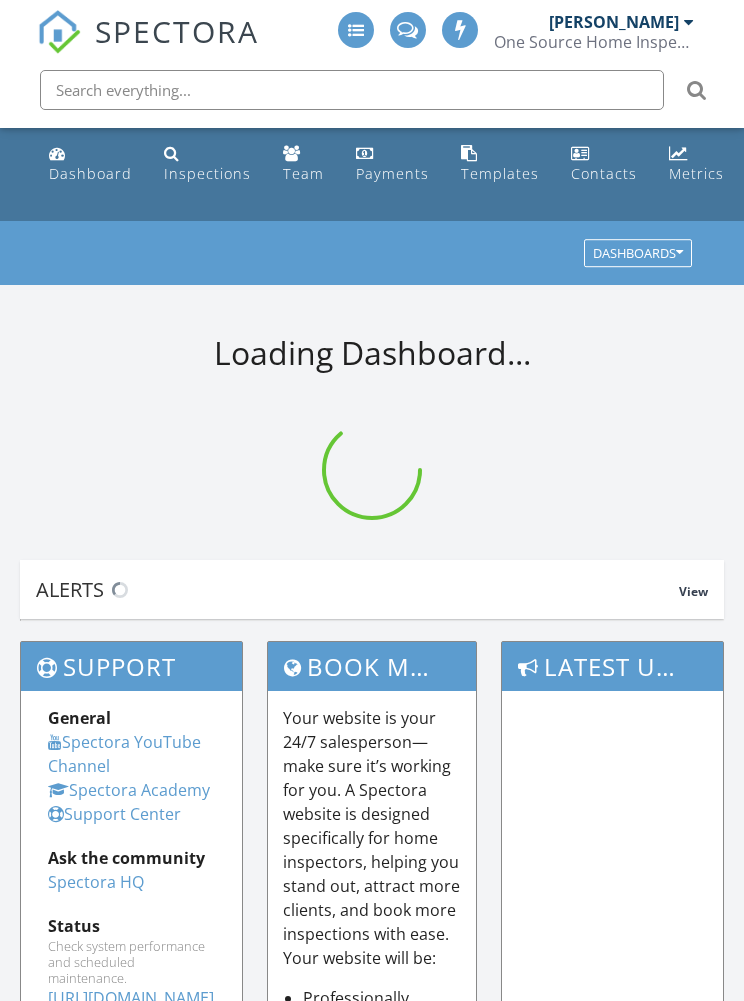 scroll, scrollTop: 0, scrollLeft: 0, axis: both 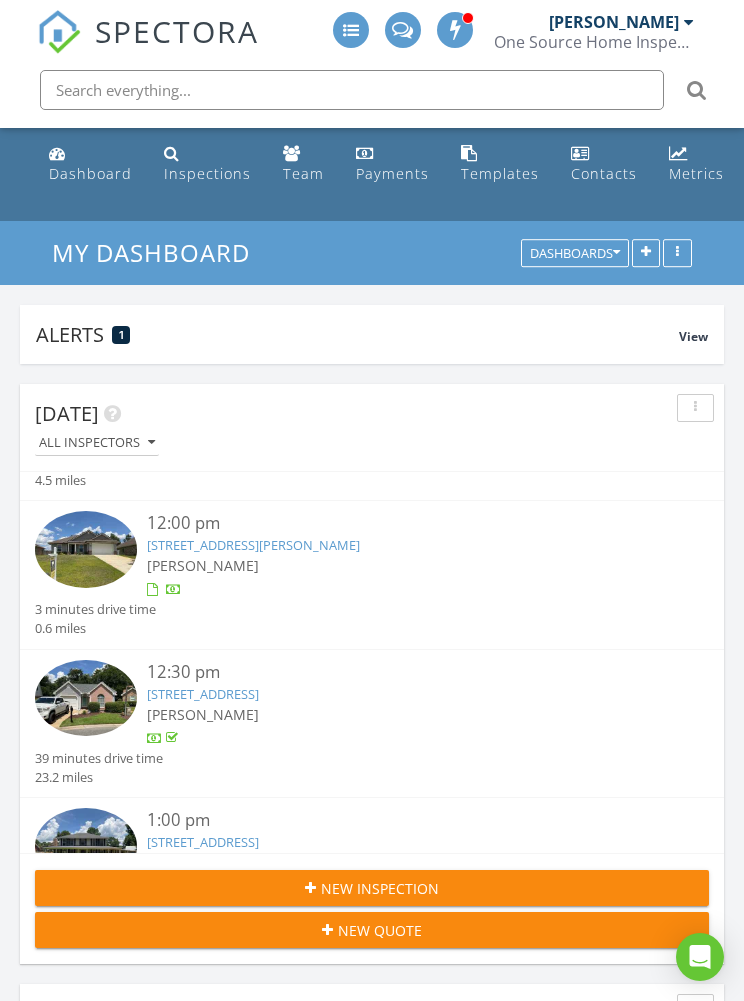 click on "[PERSON_NAME]" at bounding box center (400, 565) 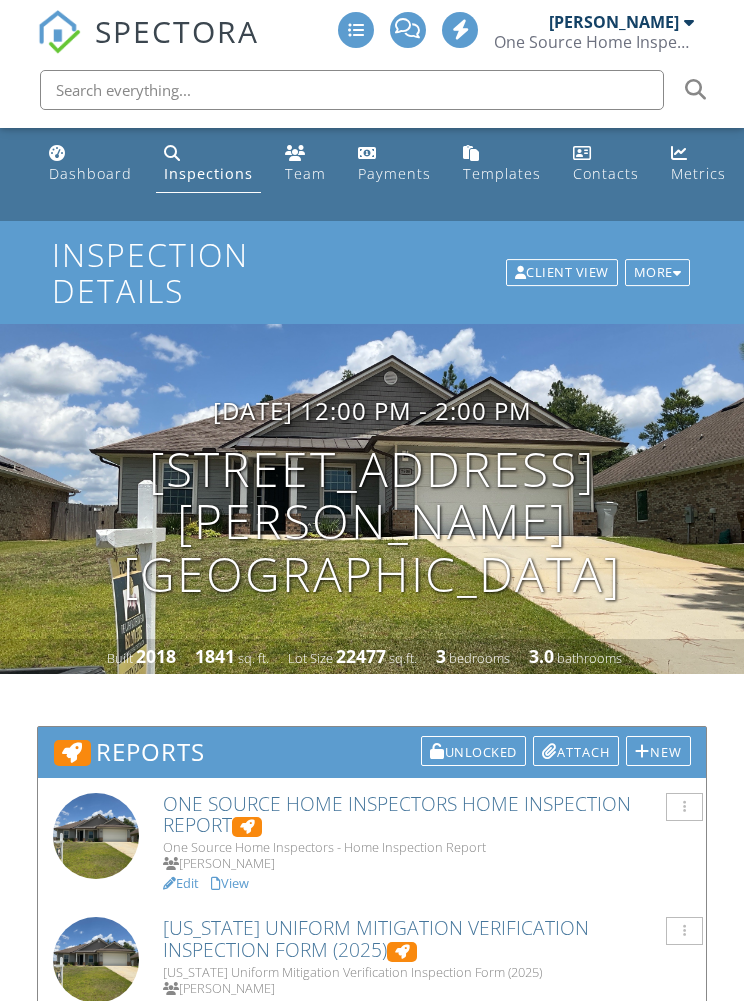 scroll, scrollTop: 0, scrollLeft: 0, axis: both 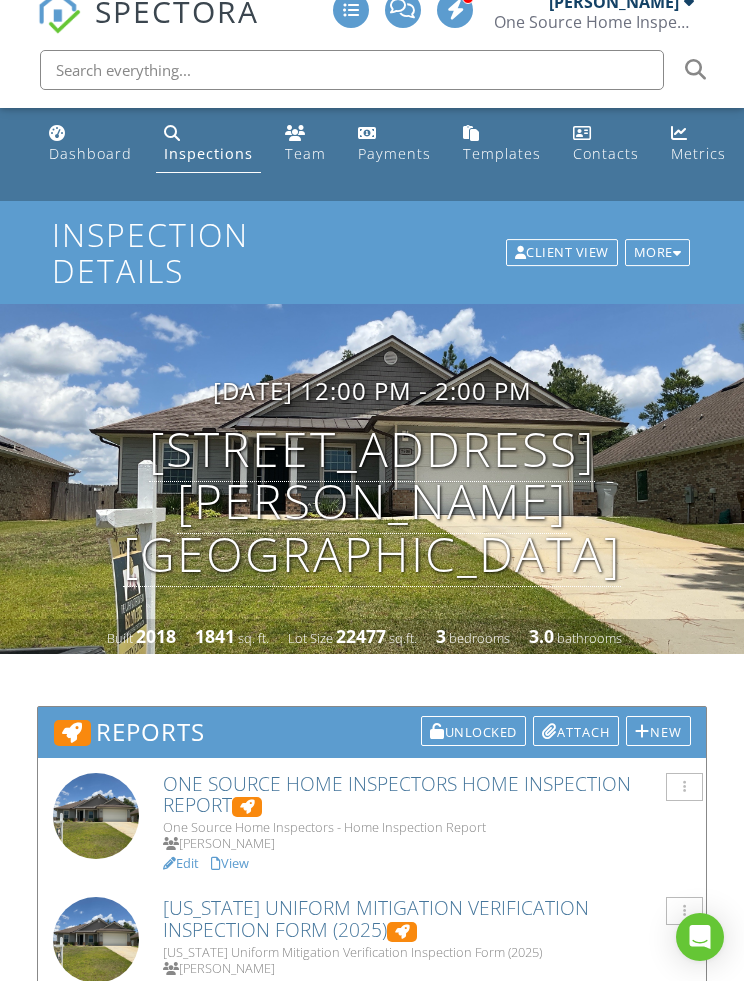 click on "View" at bounding box center [230, 883] 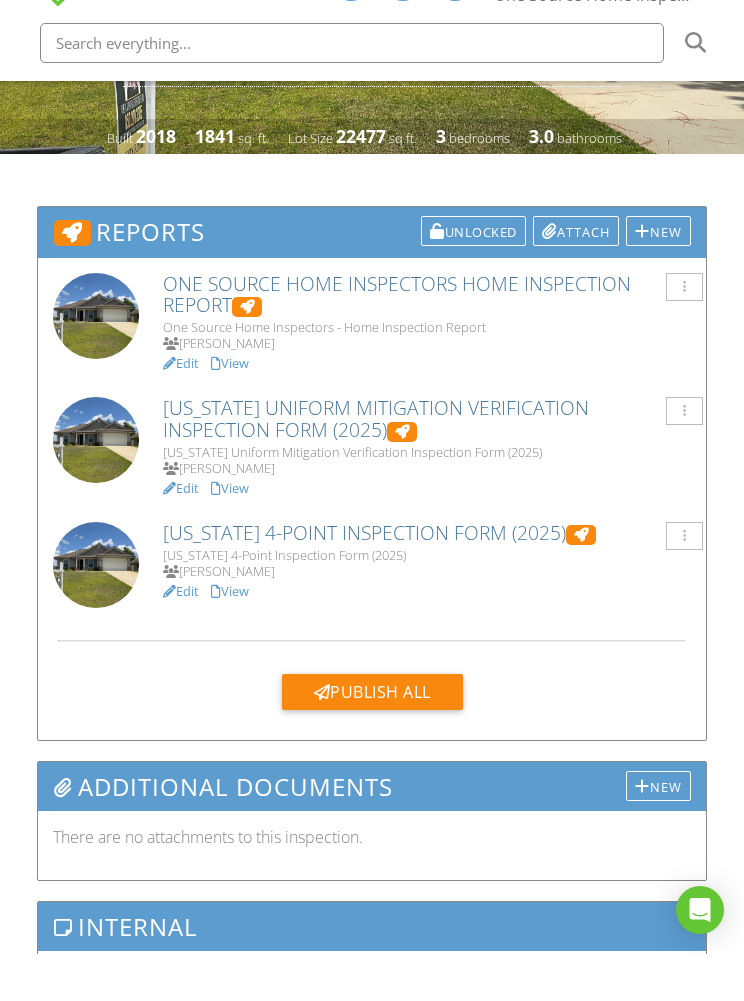 scroll, scrollTop: 496, scrollLeft: 0, axis: vertical 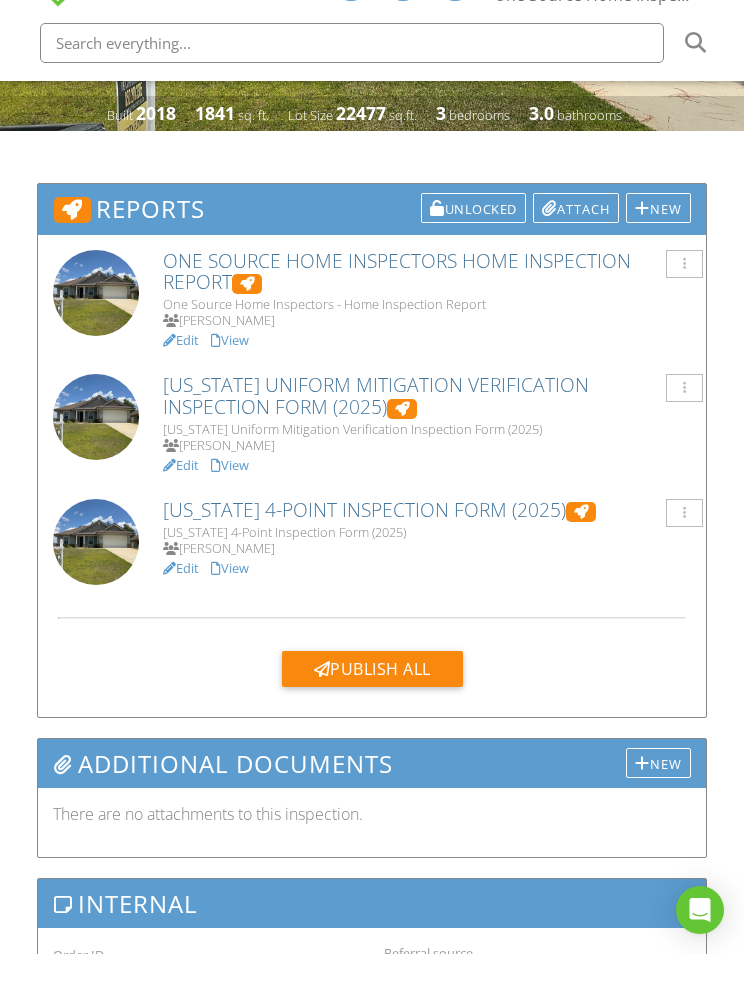 click on "Publish All" at bounding box center [372, 716] 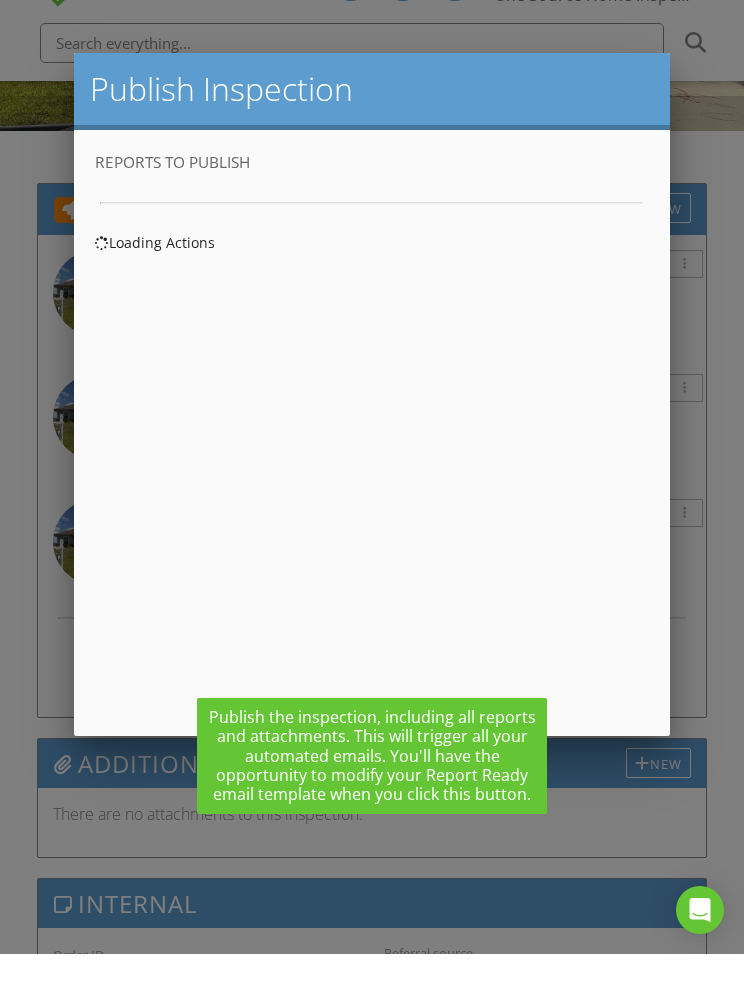 scroll, scrollTop: 0, scrollLeft: 0, axis: both 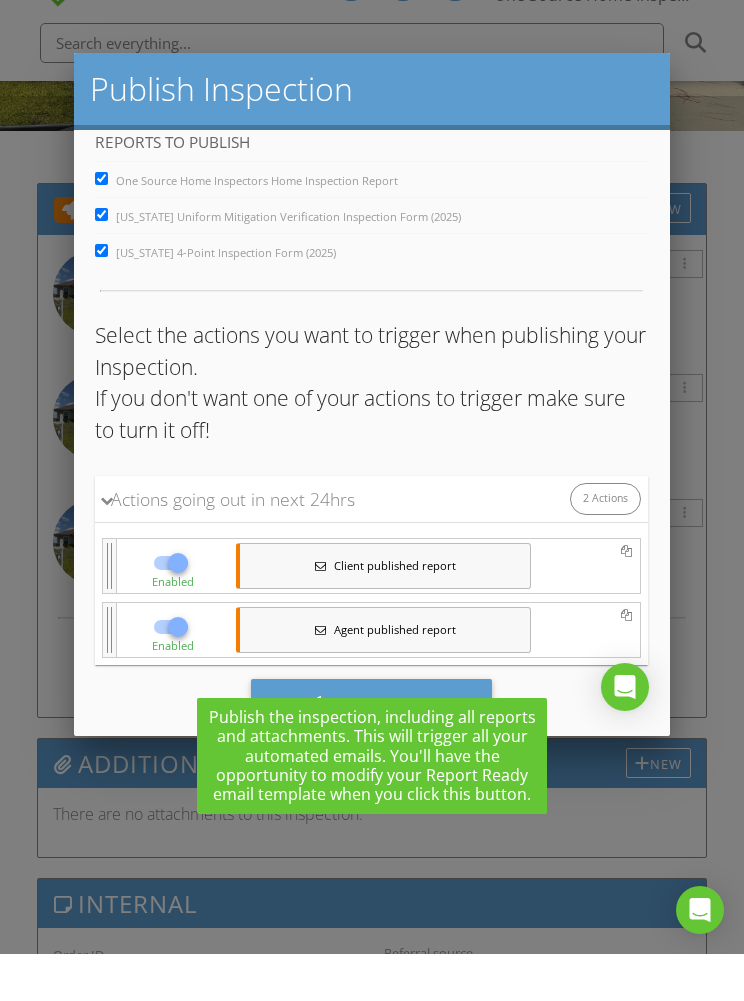 click on "Save & Publish" at bounding box center [371, 706] 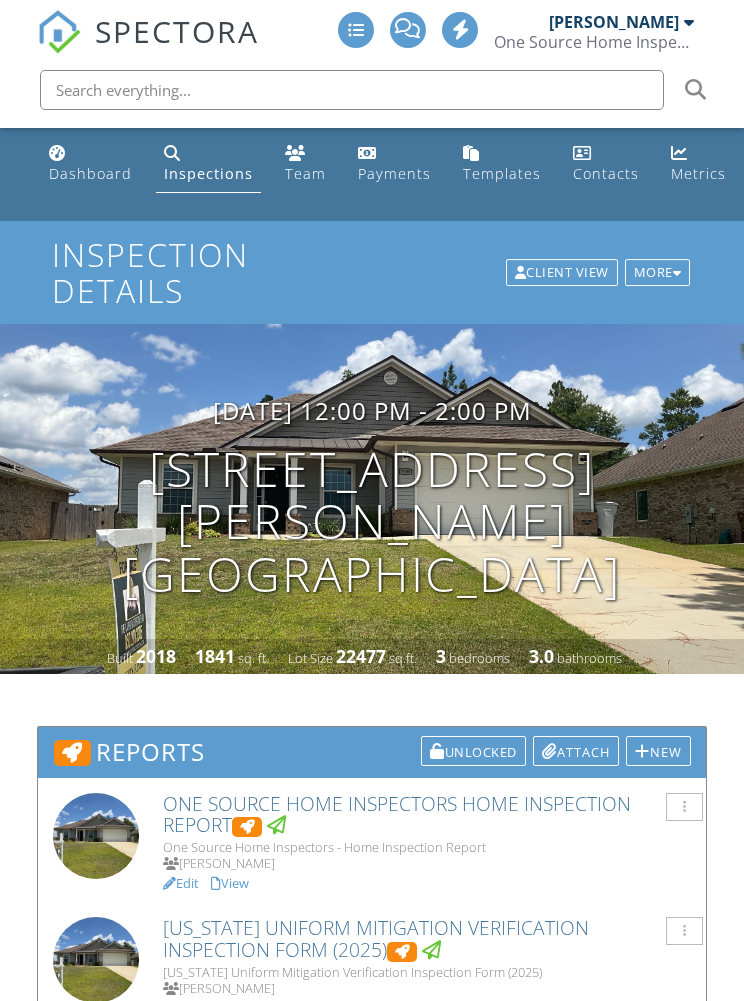 scroll, scrollTop: 0, scrollLeft: 0, axis: both 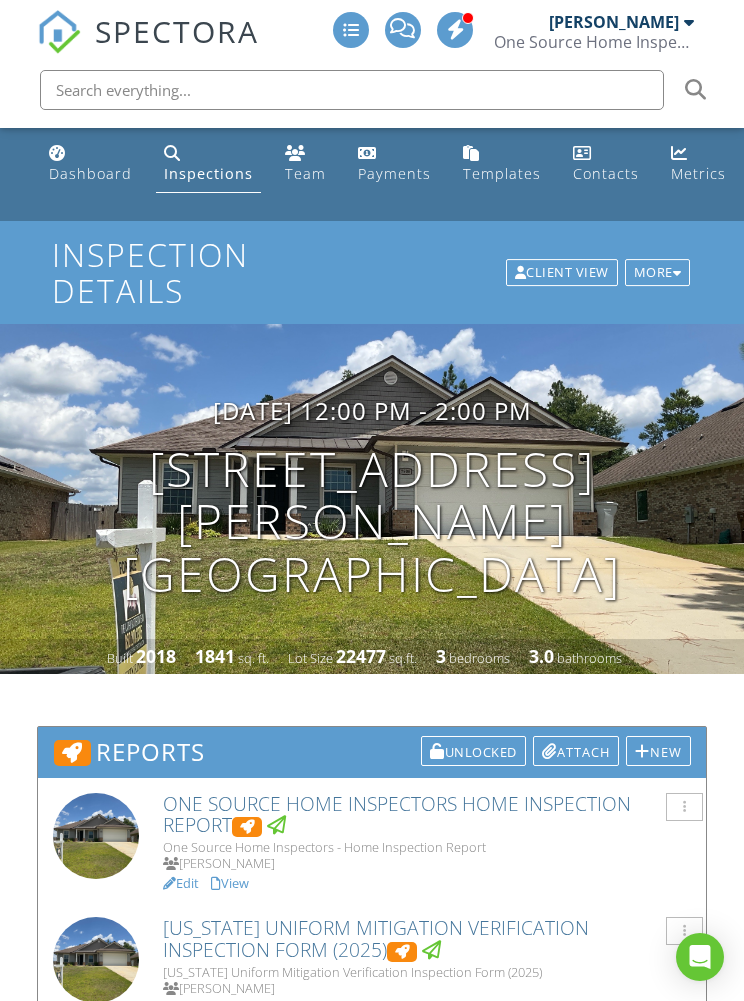 click on "Dashboard" at bounding box center [90, 173] 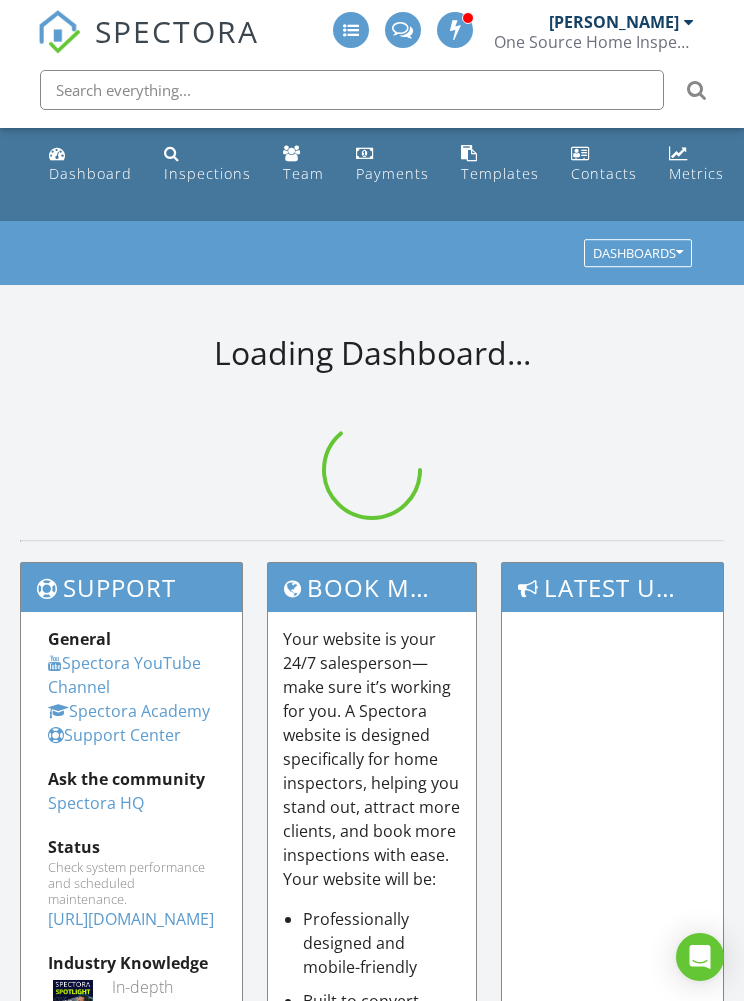 scroll, scrollTop: 0, scrollLeft: 0, axis: both 